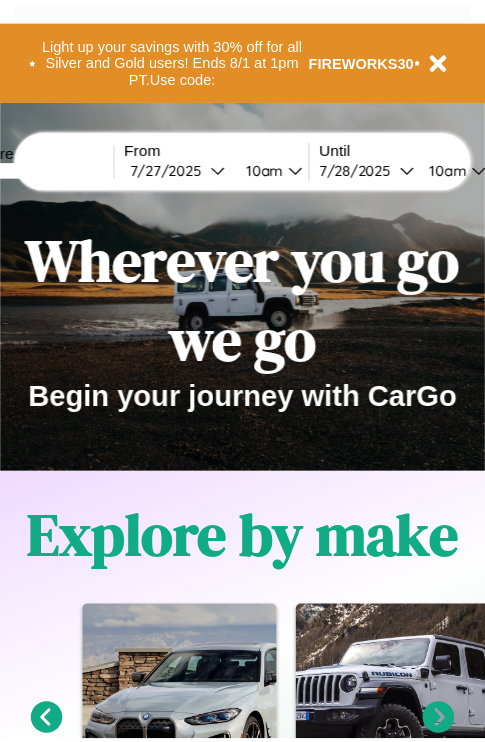 scroll, scrollTop: 0, scrollLeft: 0, axis: both 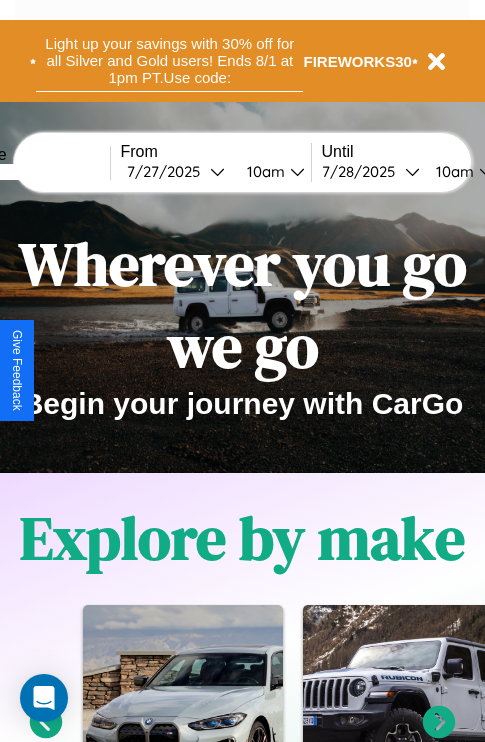 click on "Light up your savings with 30% off for all Silver and Gold users! Ends 8/1 at 1pm PT.  Use code:" at bounding box center (169, 61) 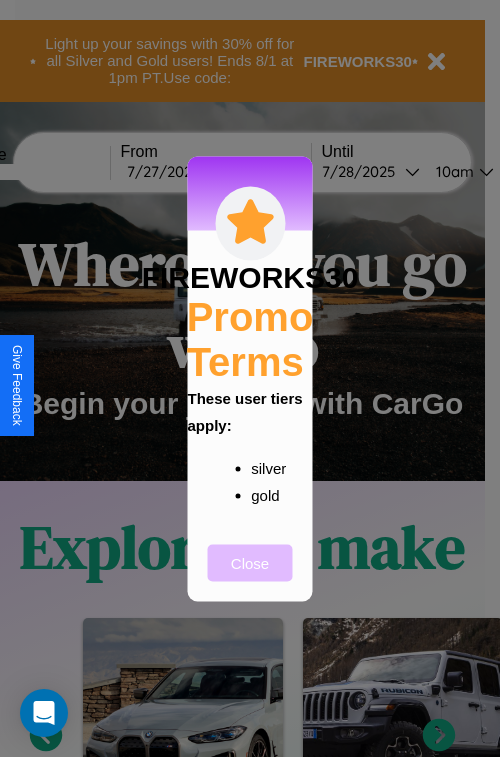 click on "Close" at bounding box center (250, 562) 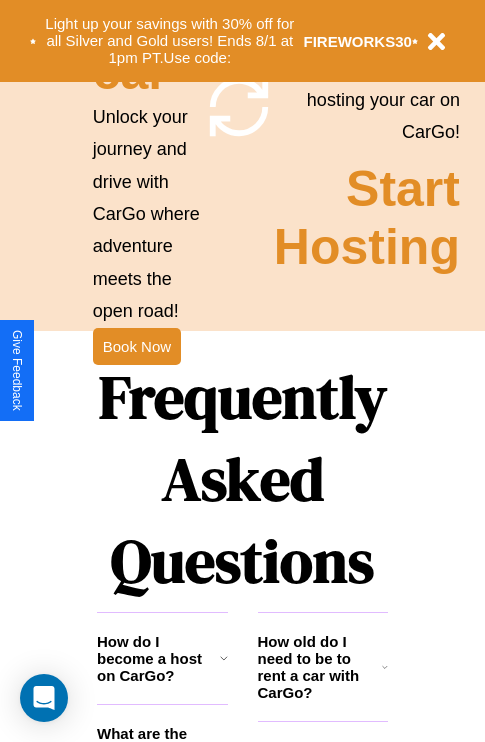scroll, scrollTop: 1947, scrollLeft: 0, axis: vertical 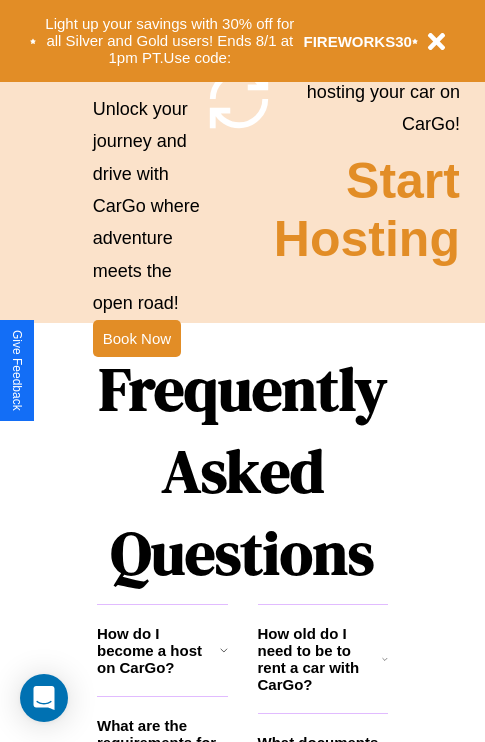 click on "Frequently Asked Questions" at bounding box center [242, 471] 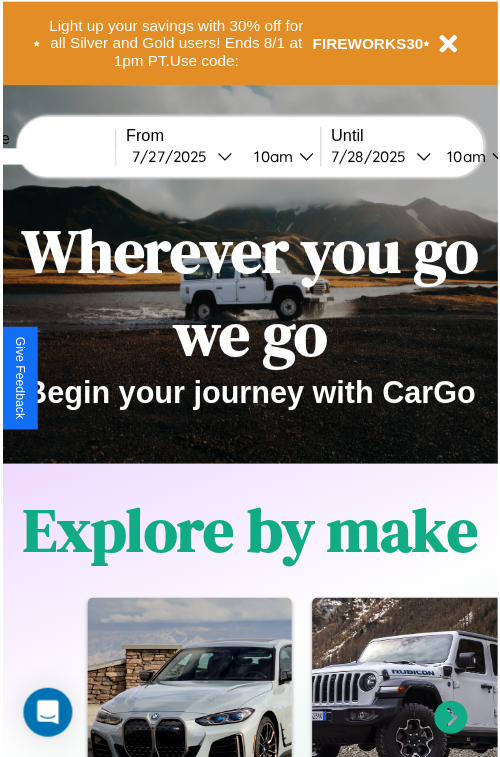scroll, scrollTop: 0, scrollLeft: 0, axis: both 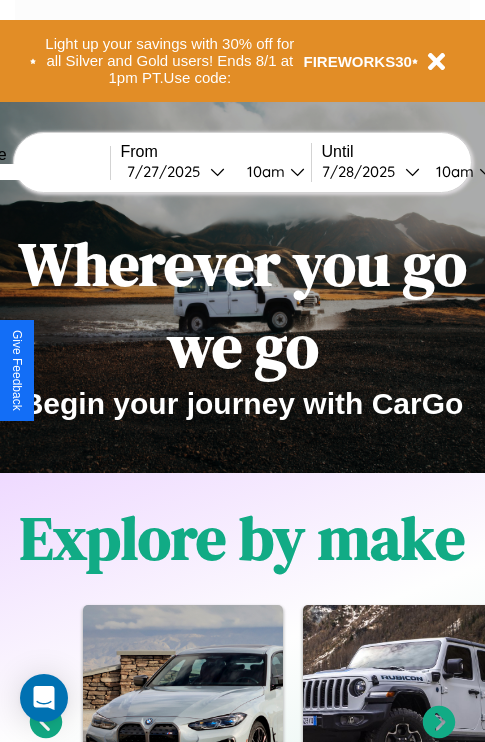 click at bounding box center [35, 172] 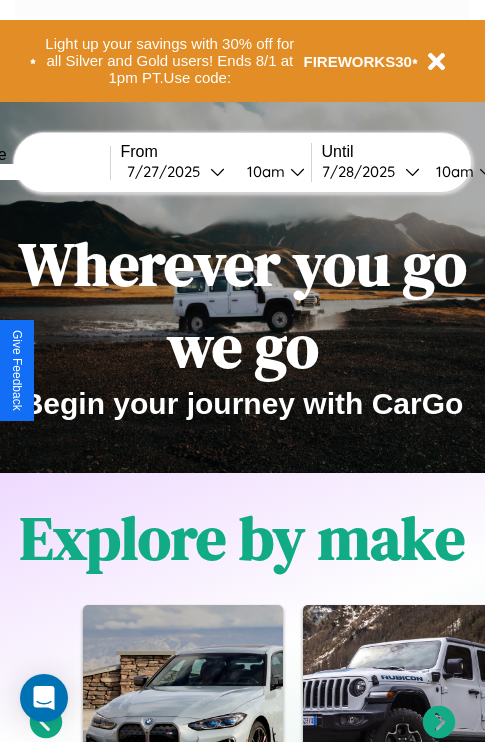 type on "******" 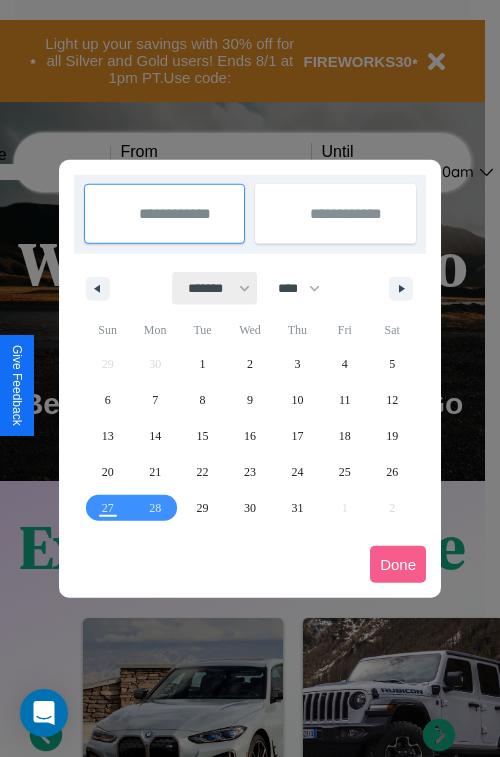 click on "******* ******** ***** ***** *** **** **** ****** ********* ******* ******** ********" at bounding box center (215, 288) 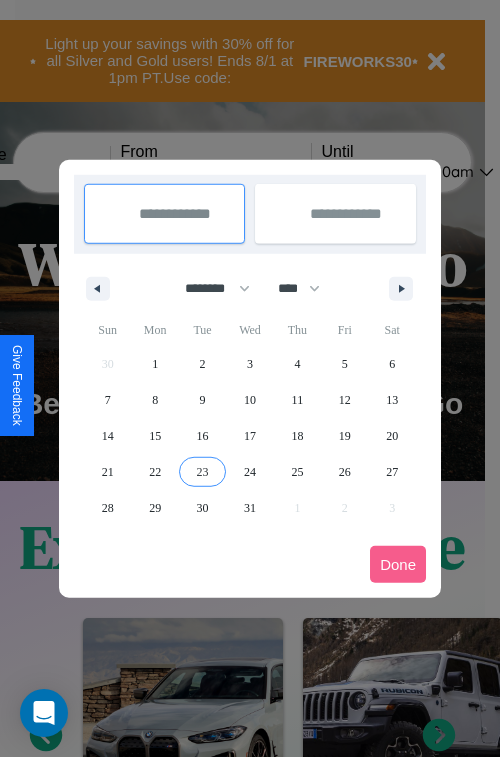 click on "23" at bounding box center [203, 472] 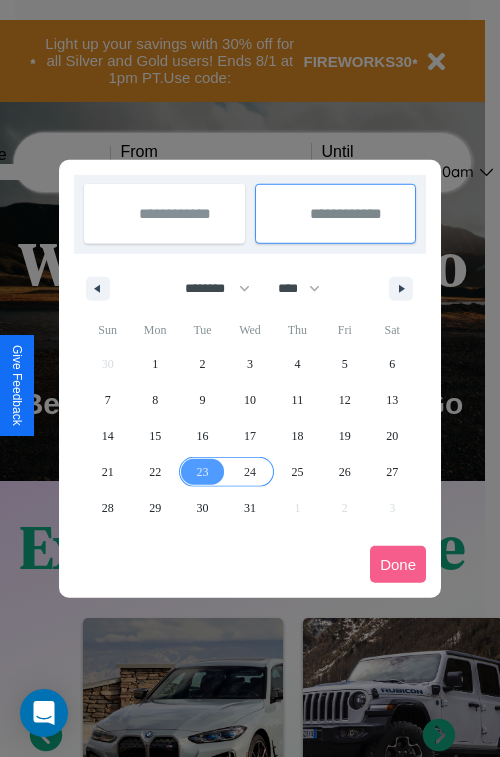 click on "24" at bounding box center [250, 472] 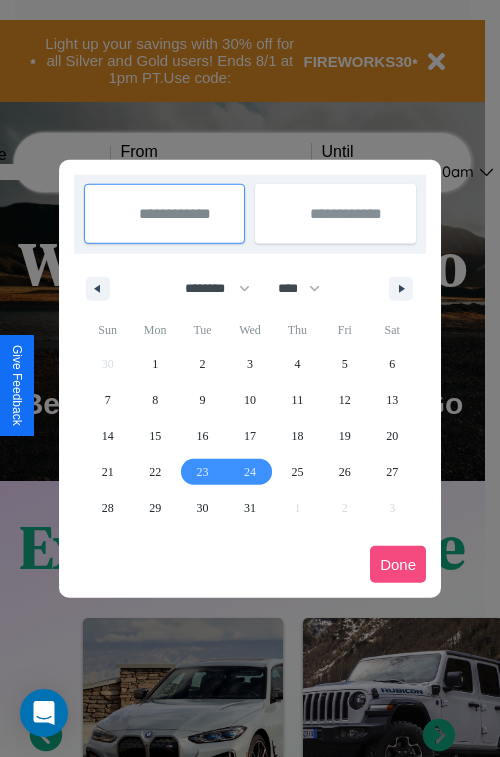 click on "Done" at bounding box center [398, 564] 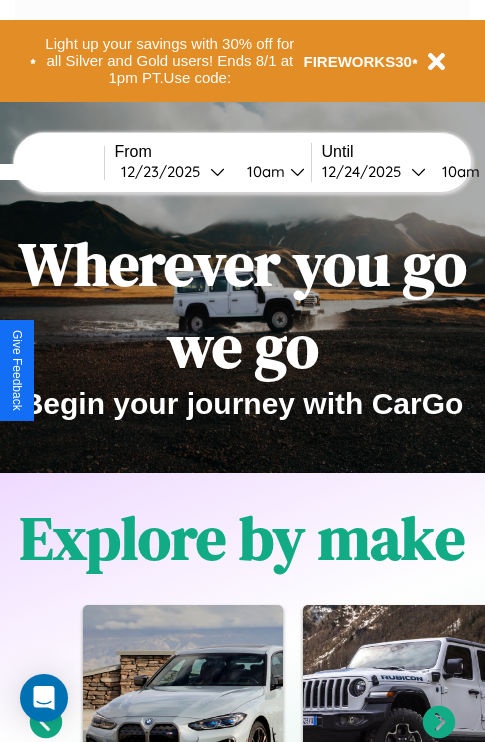 click on "10am" at bounding box center [263, 171] 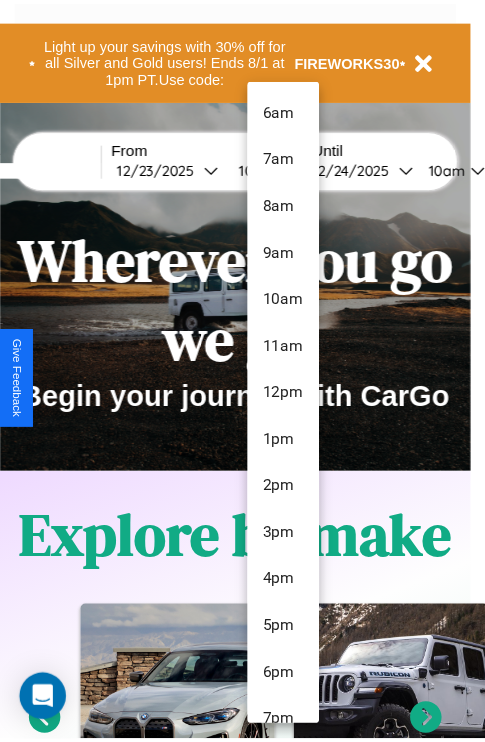 scroll, scrollTop: 67, scrollLeft: 0, axis: vertical 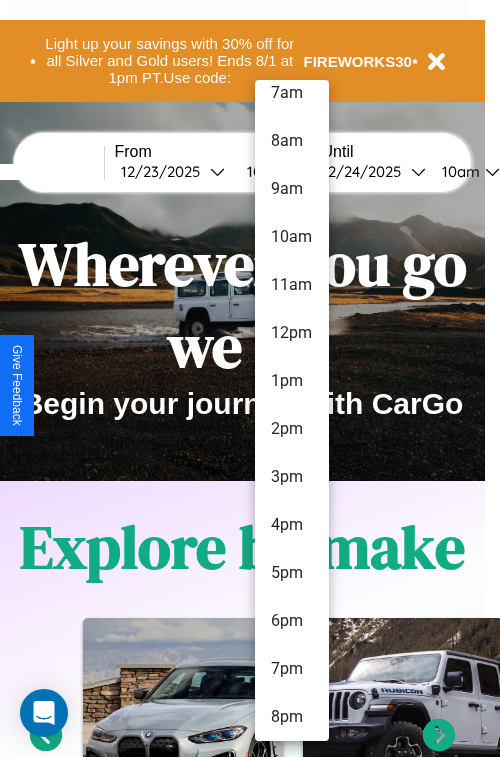 click on "8pm" at bounding box center (292, 717) 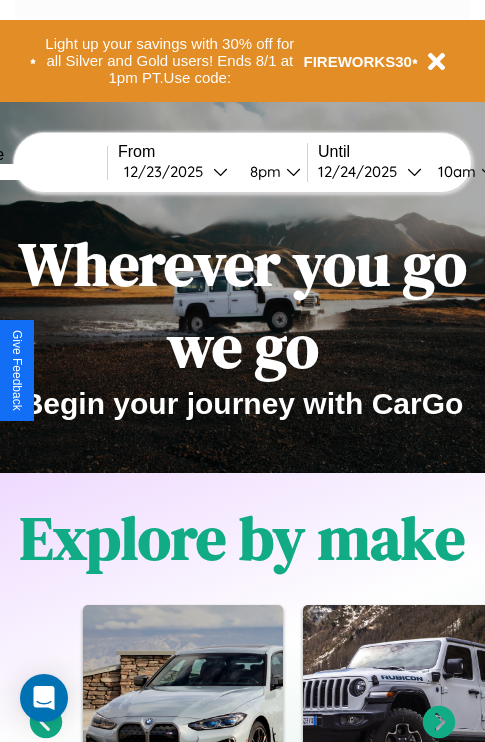 click on "10am" at bounding box center [454, 171] 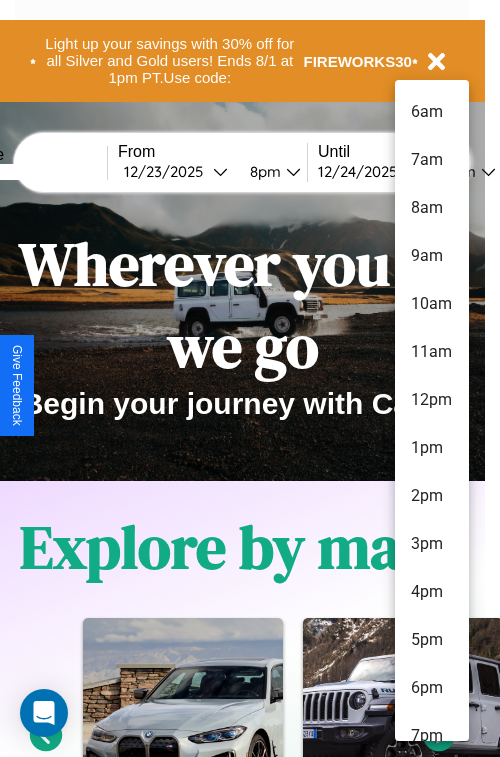 click on "5pm" at bounding box center (432, 640) 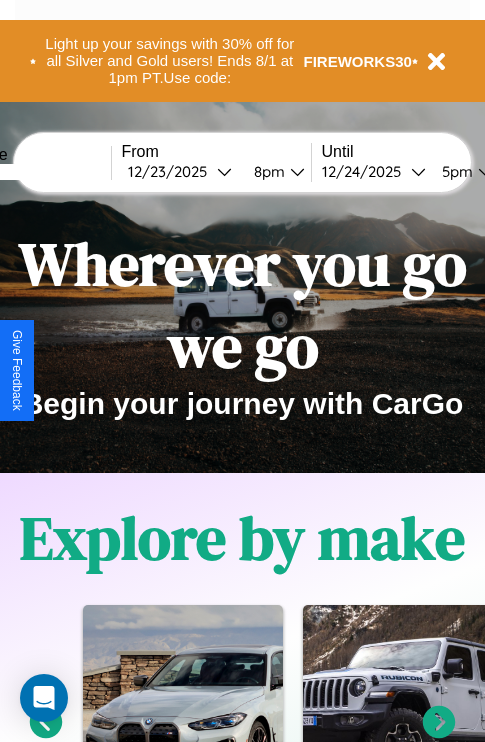 scroll, scrollTop: 0, scrollLeft: 76, axis: horizontal 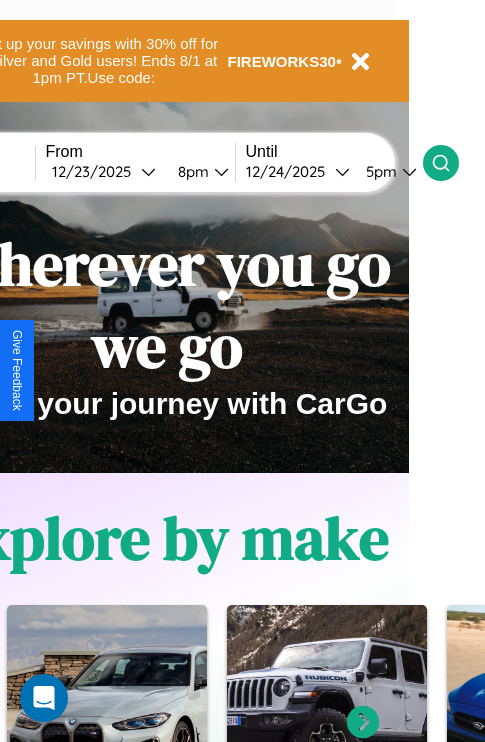 click 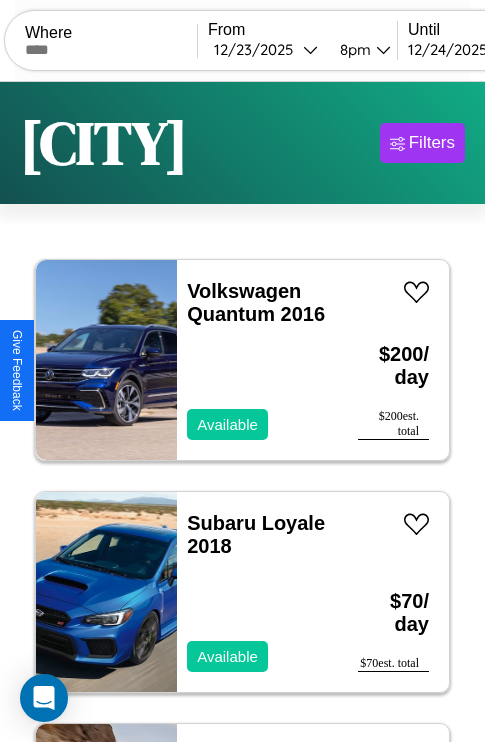scroll, scrollTop: 95, scrollLeft: 0, axis: vertical 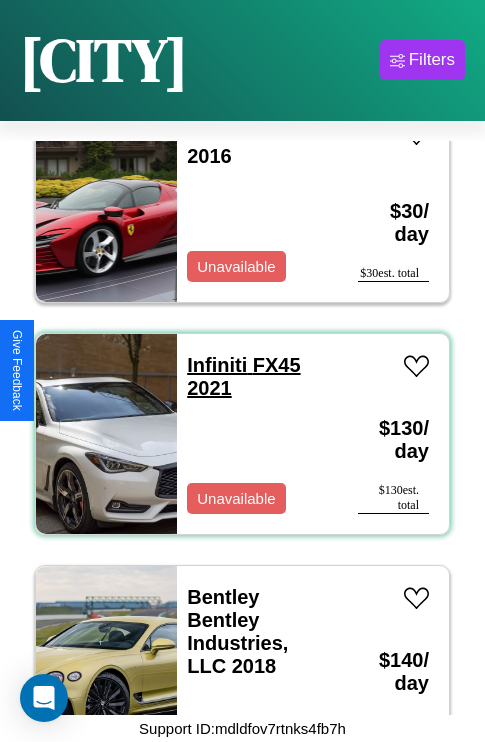 click on "Infiniti   FX45   2021" at bounding box center (243, 376) 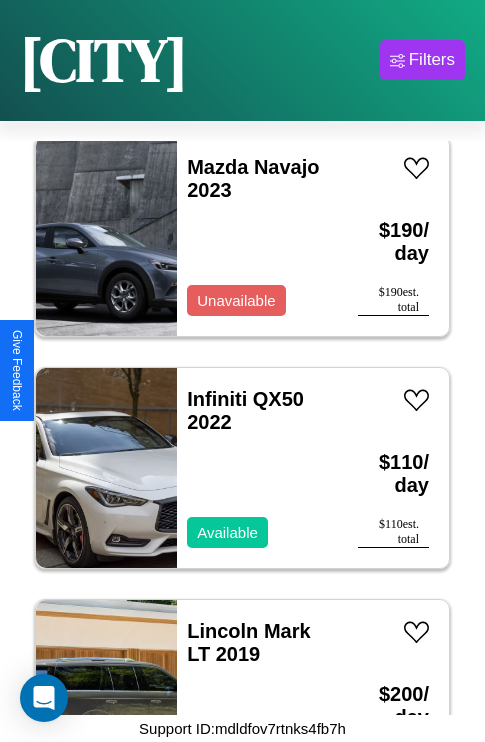 scroll, scrollTop: 2627, scrollLeft: 0, axis: vertical 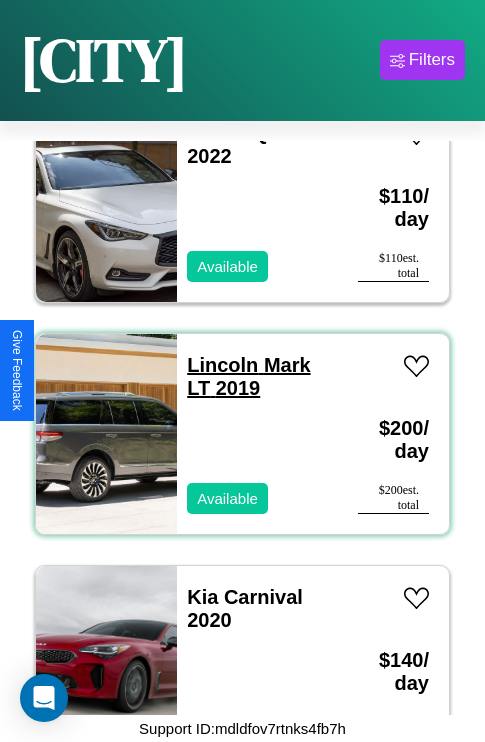 click on "Lincoln   Mark LT   2019" at bounding box center (248, 376) 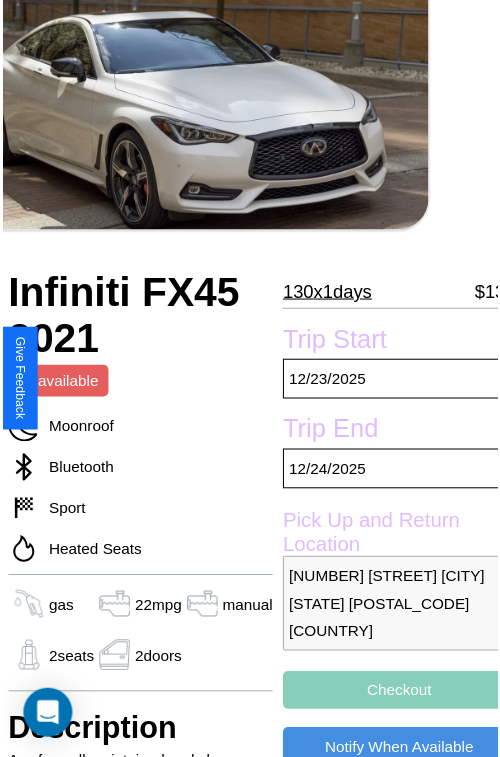 scroll, scrollTop: 130, scrollLeft: 68, axis: both 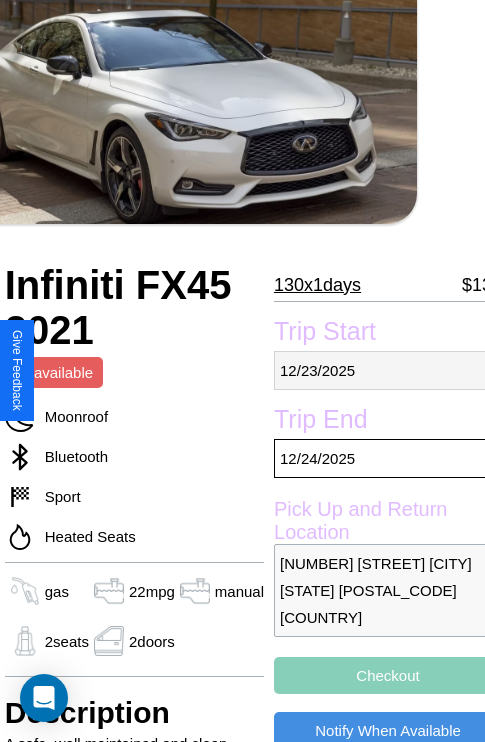 click on "12 / 23 / 2025" at bounding box center (388, 370) 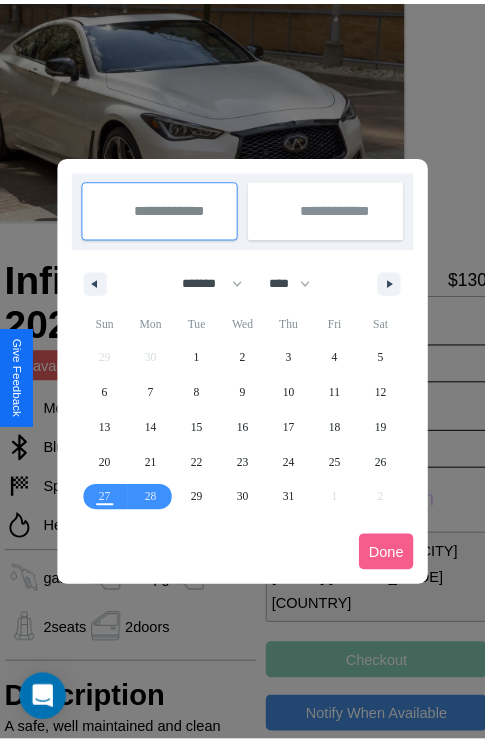 scroll, scrollTop: 0, scrollLeft: 68, axis: horizontal 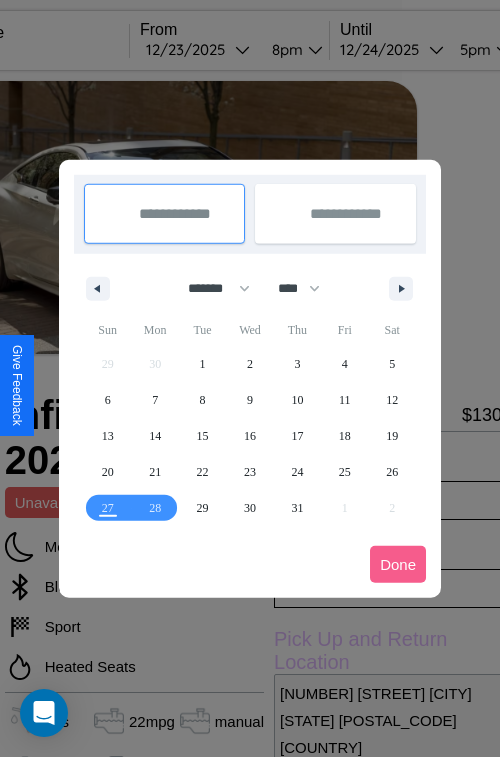 click at bounding box center (250, 378) 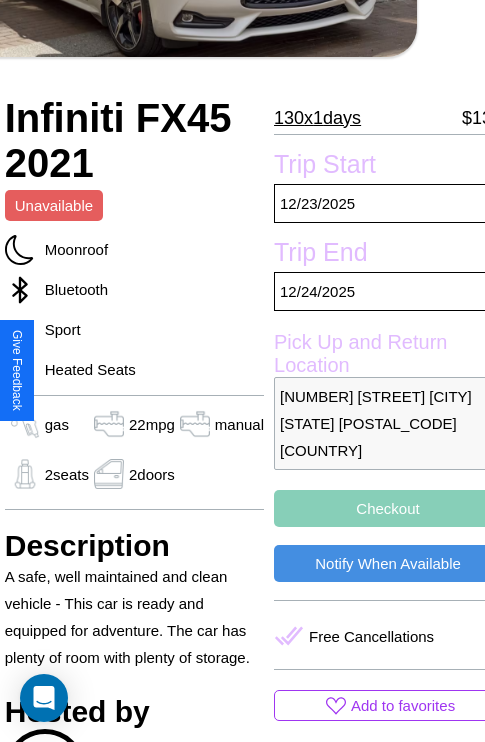 scroll, scrollTop: 336, scrollLeft: 68, axis: both 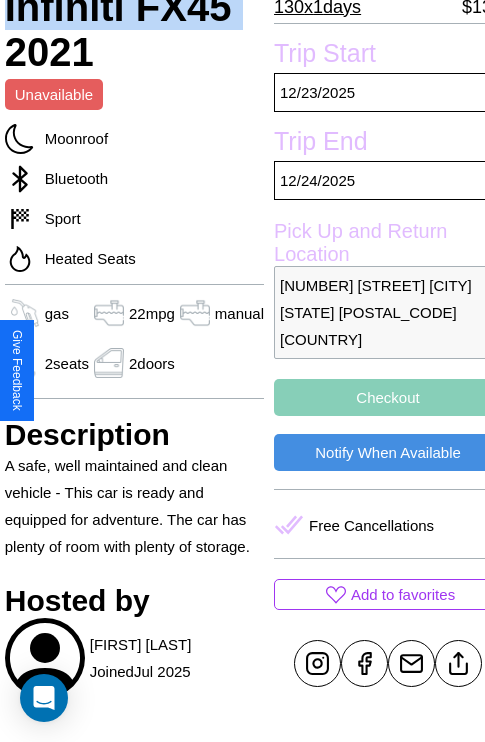 click on "Checkout" at bounding box center [388, 397] 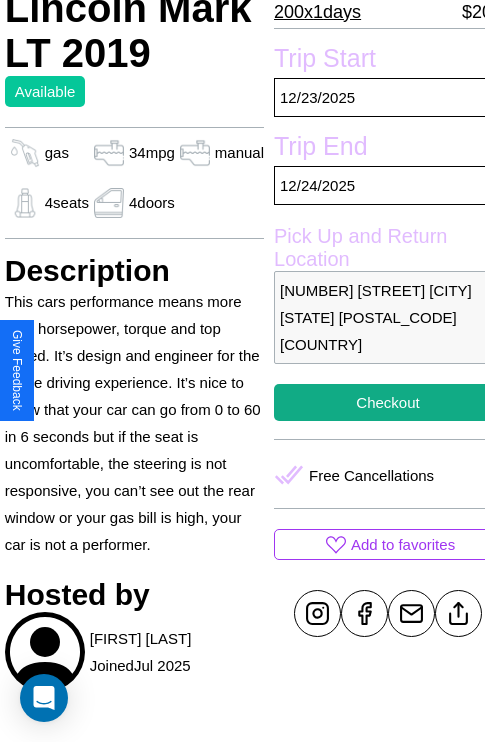 scroll, scrollTop: 432, scrollLeft: 68, axis: both 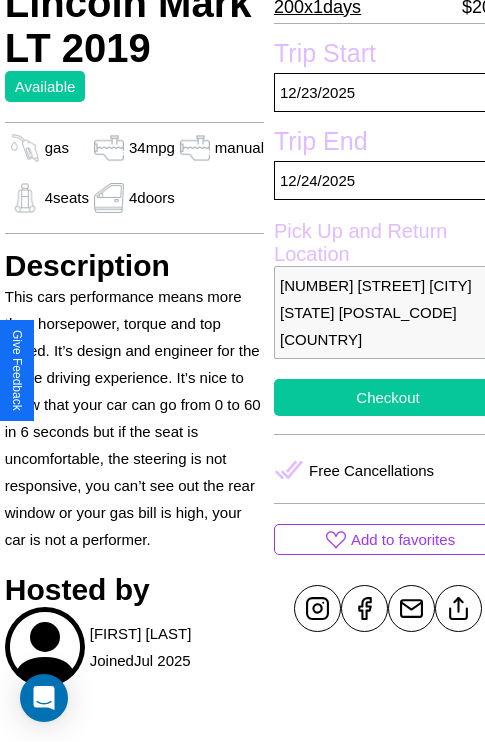 click on "Checkout" at bounding box center (388, 397) 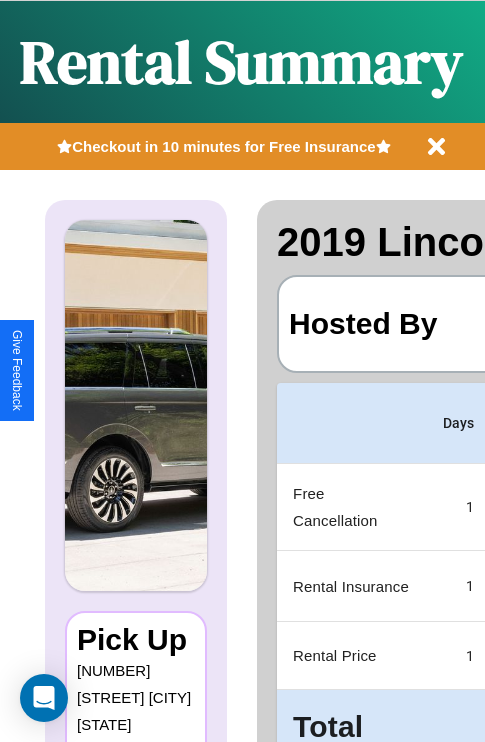scroll, scrollTop: 0, scrollLeft: 383, axis: horizontal 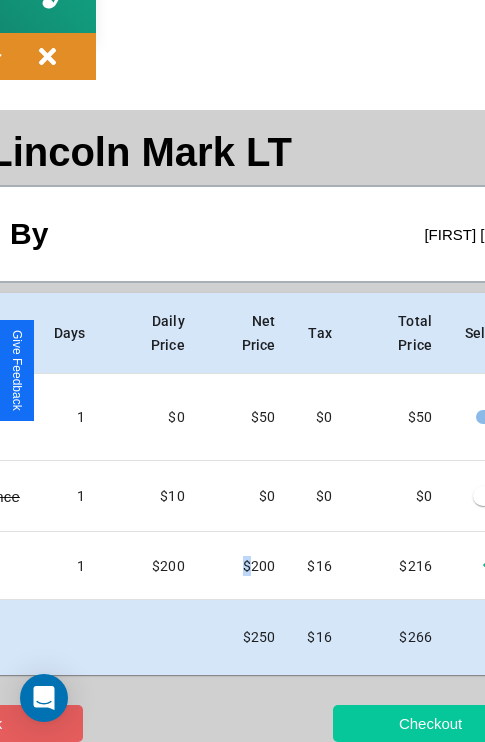 click on "Checkout" at bounding box center [430, 723] 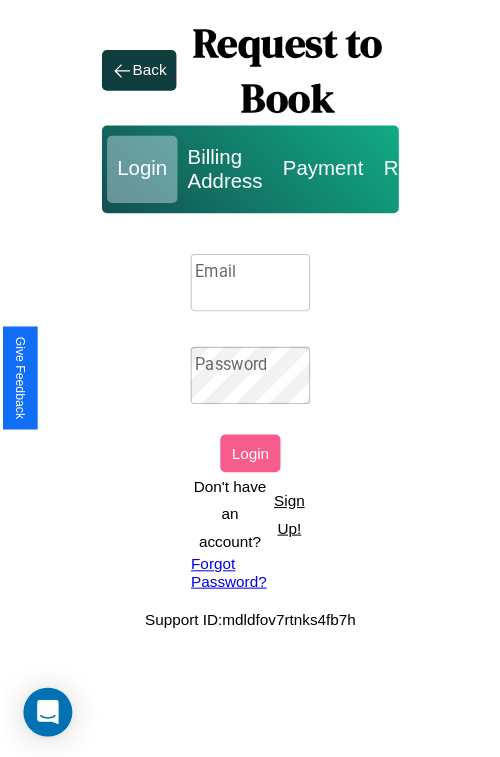 scroll, scrollTop: 0, scrollLeft: 0, axis: both 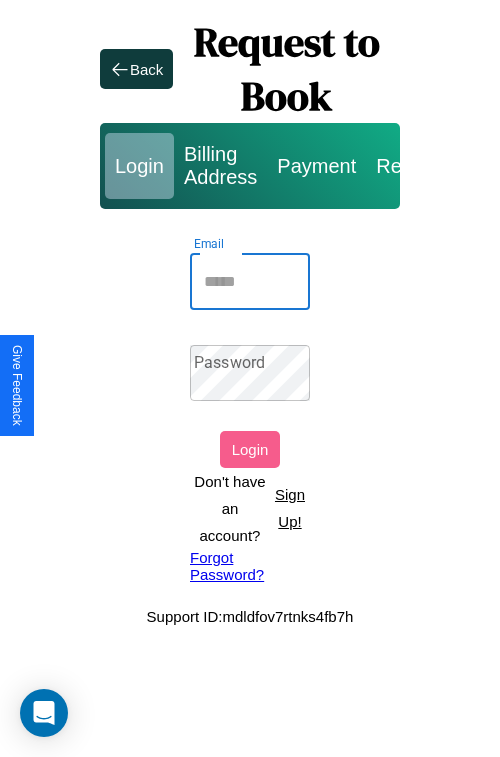 click on "Email" at bounding box center (250, 282) 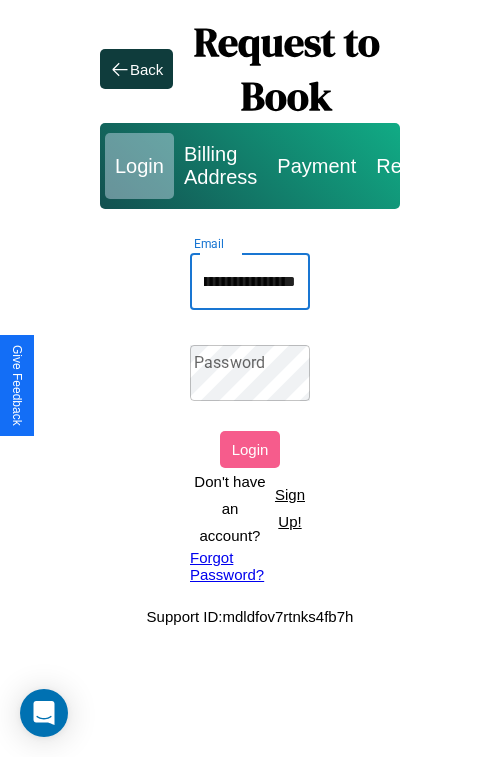 scroll, scrollTop: 0, scrollLeft: 127, axis: horizontal 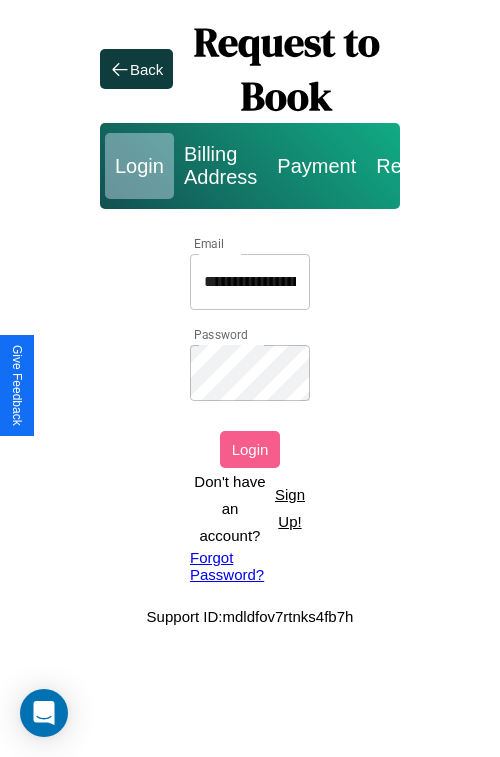 click on "Login" at bounding box center [250, 449] 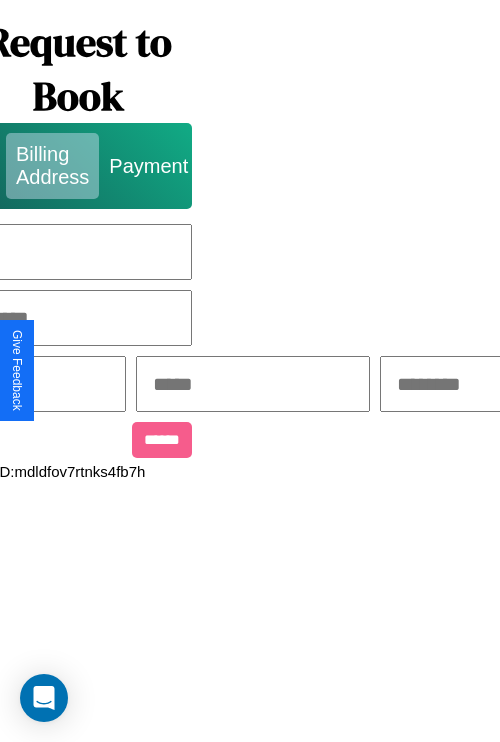 scroll, scrollTop: 0, scrollLeft: 517, axis: horizontal 